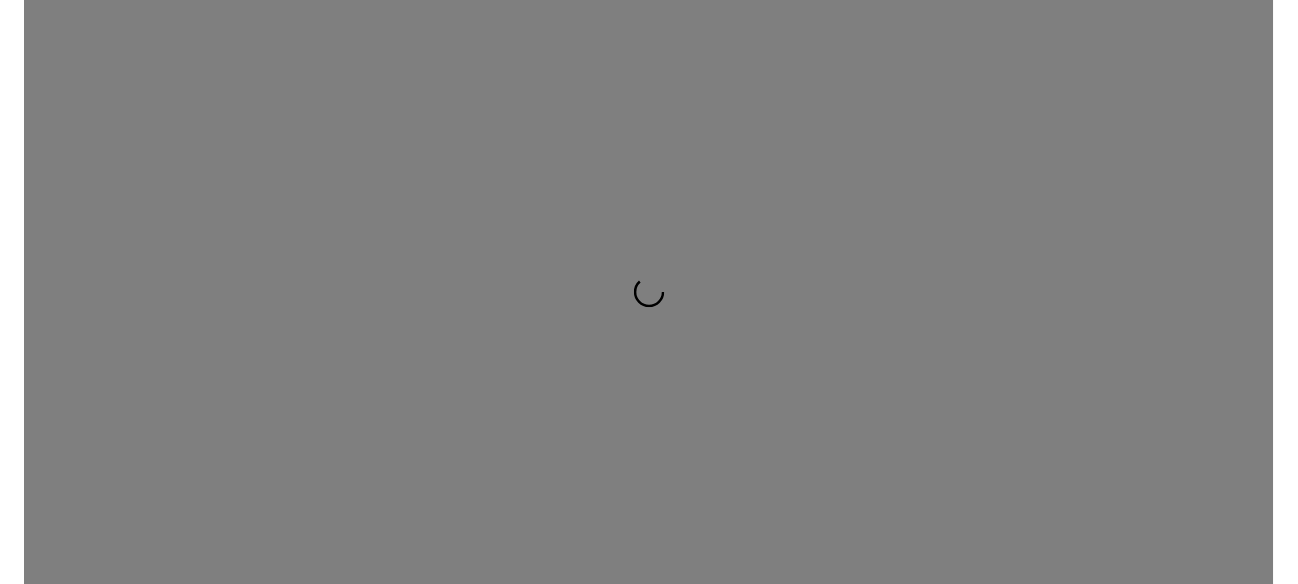 scroll, scrollTop: 0, scrollLeft: 0, axis: both 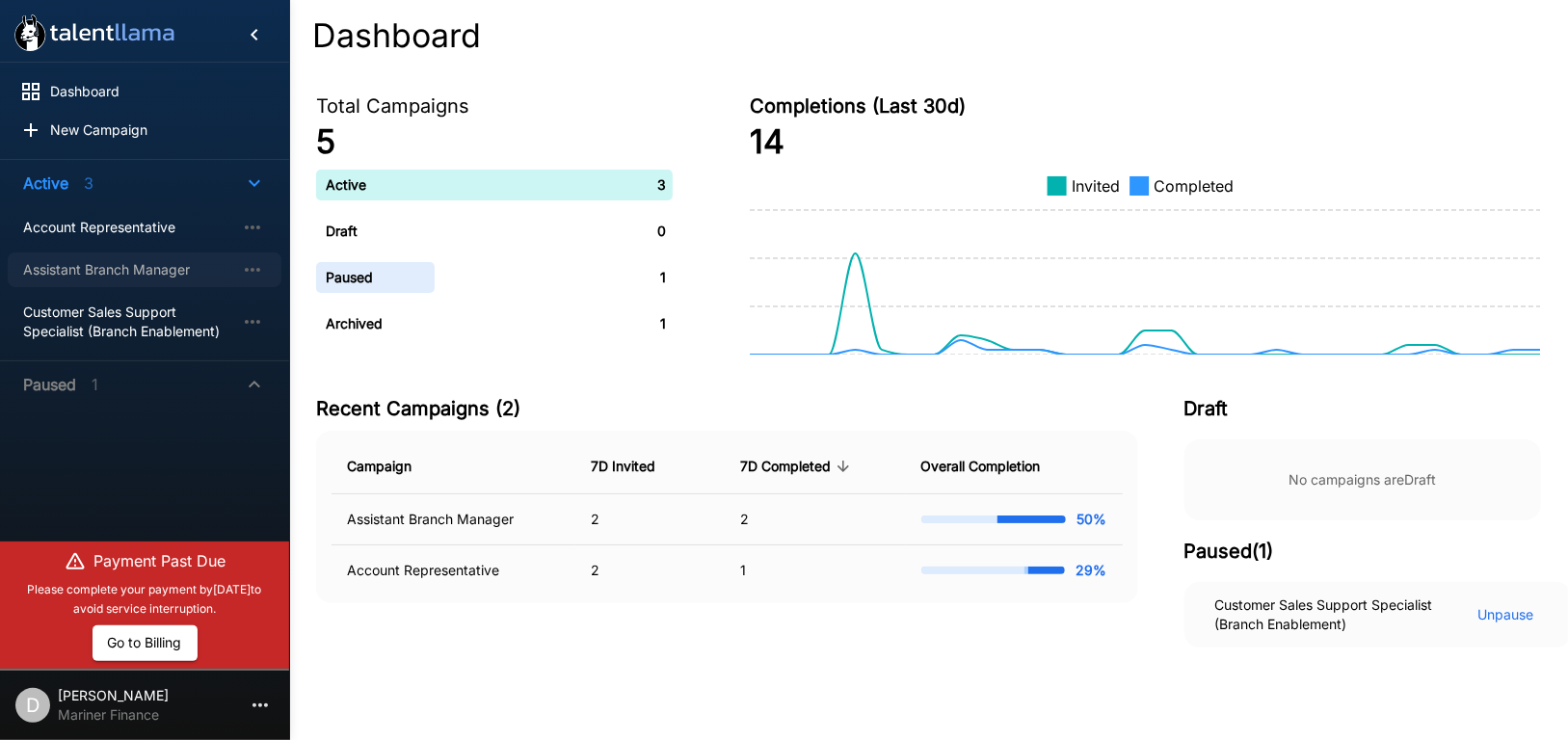 drag, startPoint x: 154, startPoint y: 265, endPoint x: 226, endPoint y: 247, distance: 74.2159 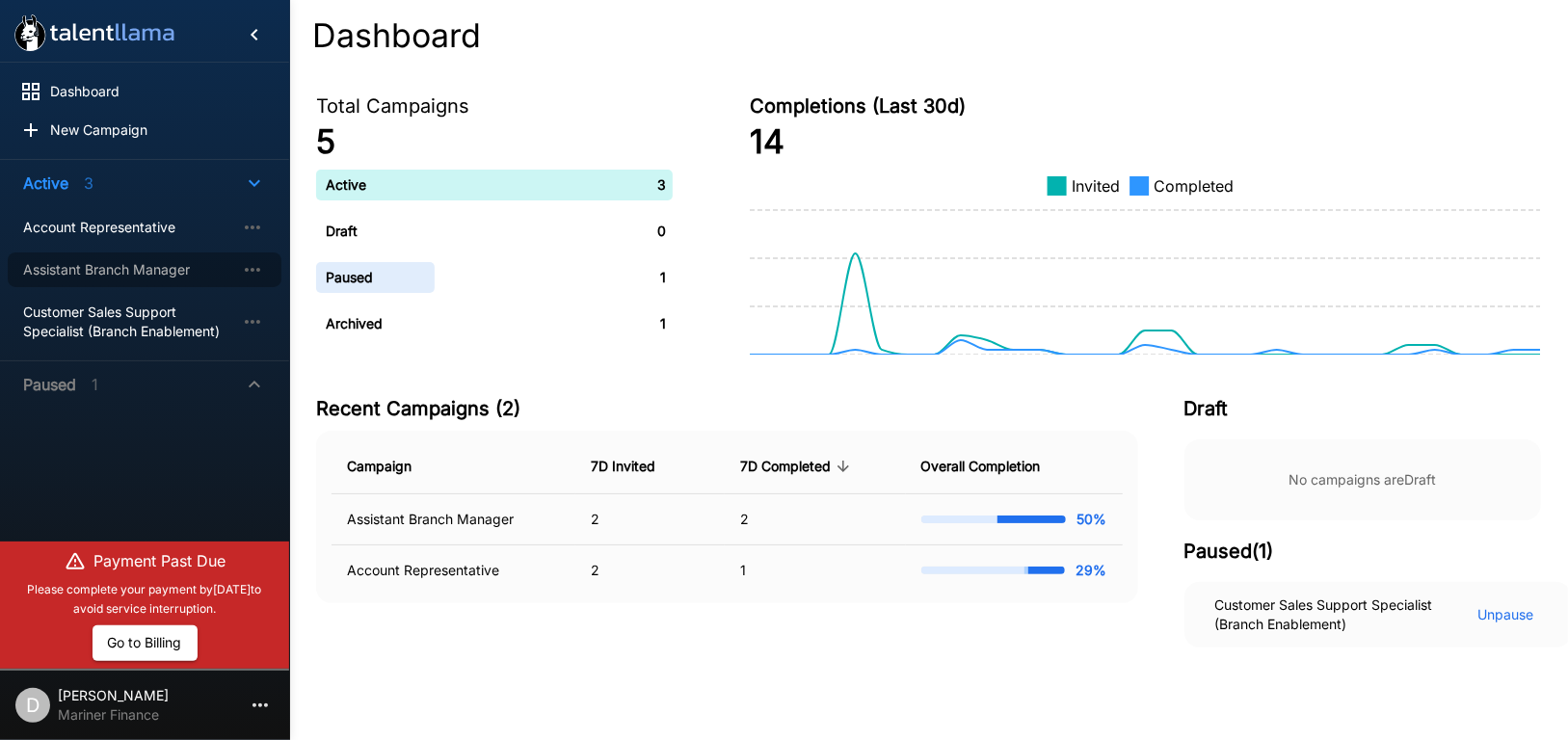 click on "Assistant Branch Manager" at bounding box center (129, 270) 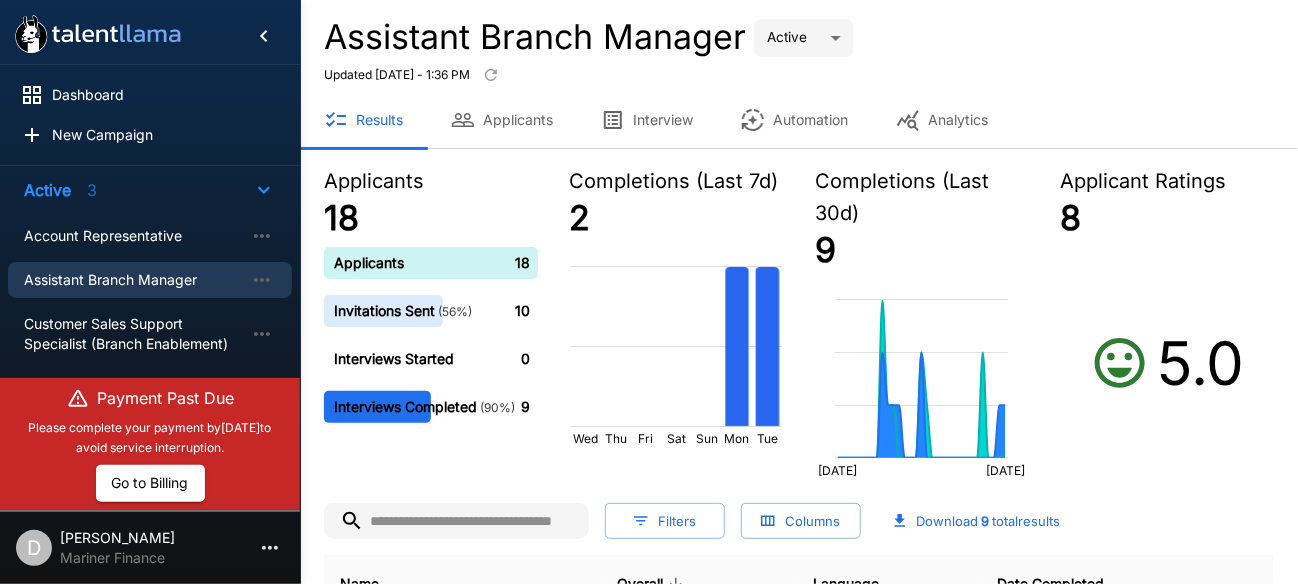 drag, startPoint x: 529, startPoint y: 123, endPoint x: 539, endPoint y: 126, distance: 10.440307 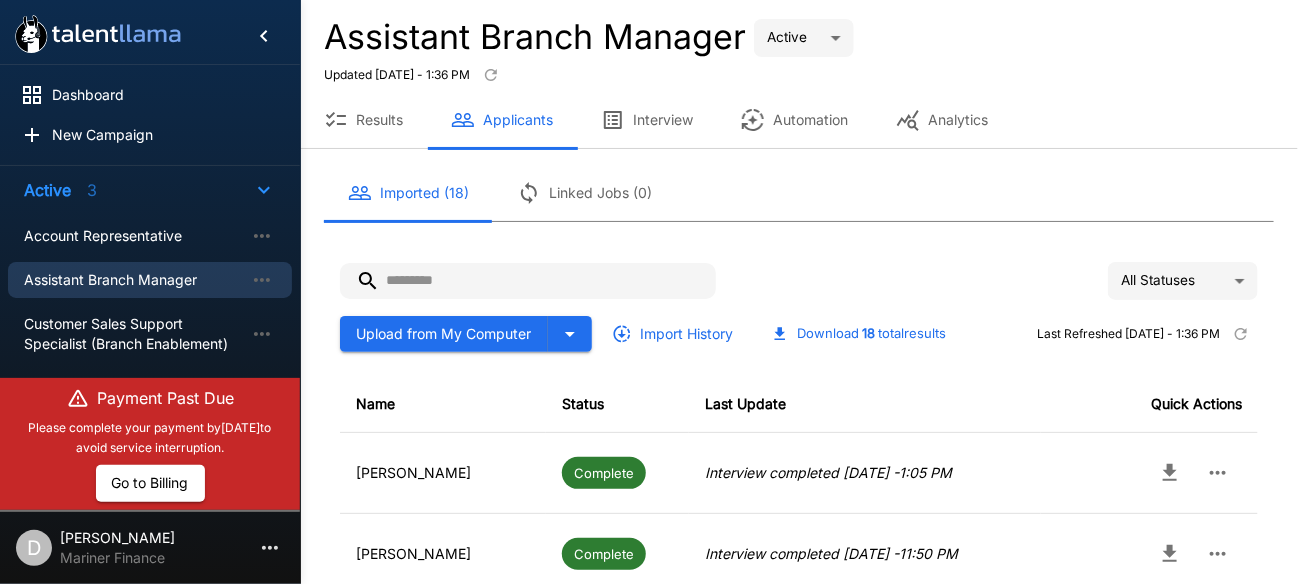 click on "Dashboard New Campaign Active 3 Account Representative Assistant Branch Manager Customer Sales Support Specialist (Branch Enablement) Paused 1 Customer Sales Support Specialist (Branch Enablement) Payment Past Due Please complete your payment by  [DATE]  to avoid service interruption. Go to Billing D [PERSON_NAME] Mariner Finance Assistant Branch Manager Active **** Updated [DATE] - 1:36 PM Results Applicants Interview Automation Analytics Imported (18) Linked Jobs (0) All Statuses ** Upload from My Computer Import History Download   18   total  results Last Refreshed [DATE] - 1:36 PM Name Status Last Update Quick Actions [PERSON_NAME] Complete Interview completed   [DATE]   -  1:05 PM [PERSON_NAME] Complete Interview completed   [DATE]   -  11:50 PM [PERSON_NAME] Invited Email  Received   [DATE]  2:28 PM [PERSON_NAME] Invited Email  Received   [DATE]  11:45 AM [PERSON_NAME] Complete Interview completed   [DATE]  4:22 PM [PERSON_NAME] Complete Interview completed   [DATE]  4:35 PM Invited" at bounding box center [649, 292] 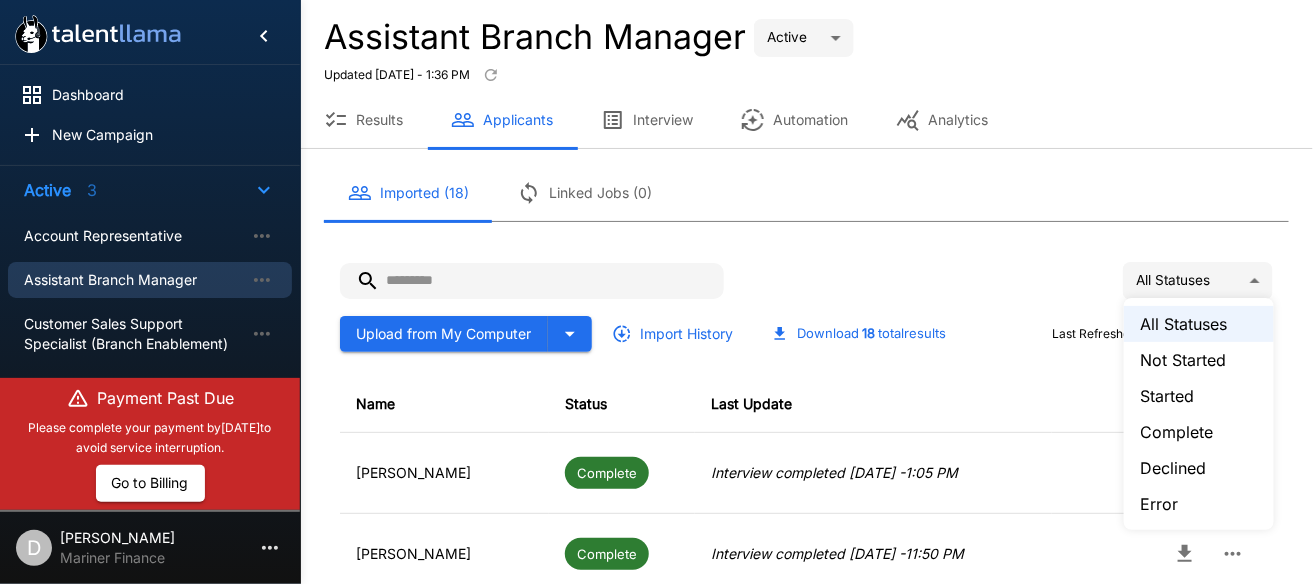 click on "Complete" at bounding box center (1199, 432) 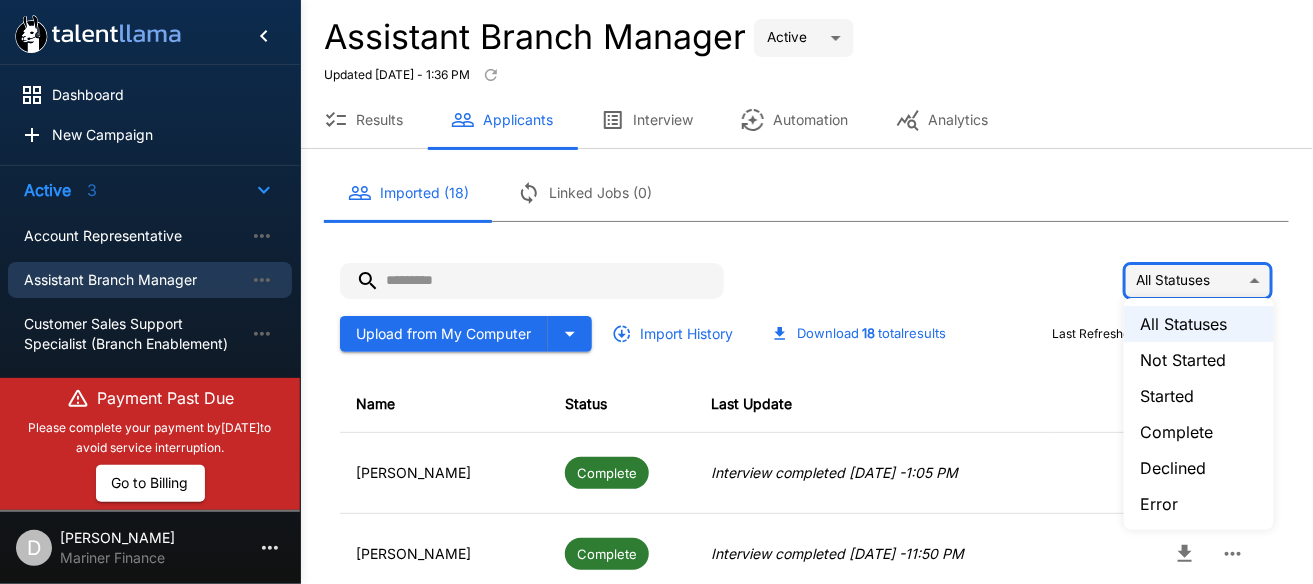 type on "********" 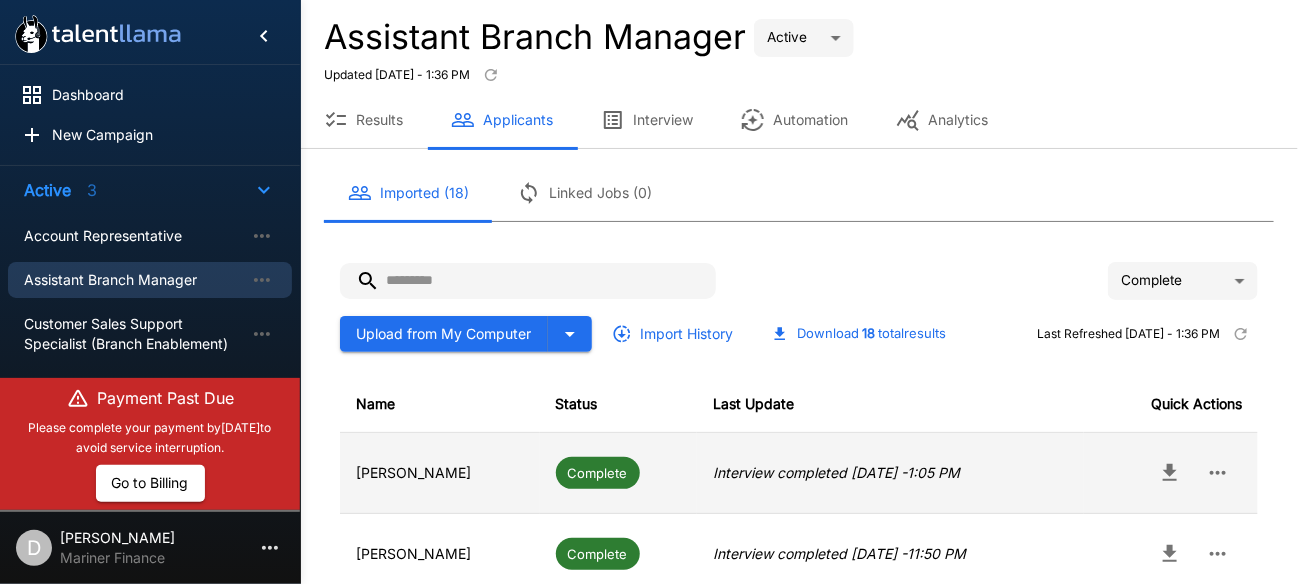 click on "[PERSON_NAME]" at bounding box center [440, 473] 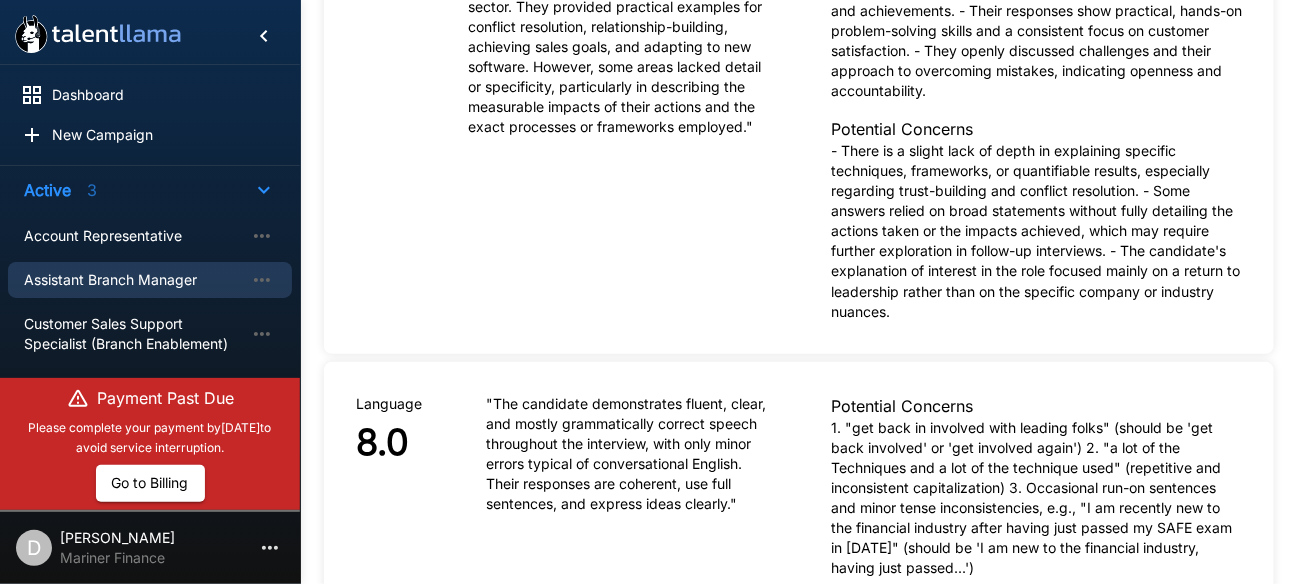 scroll, scrollTop: 0, scrollLeft: 0, axis: both 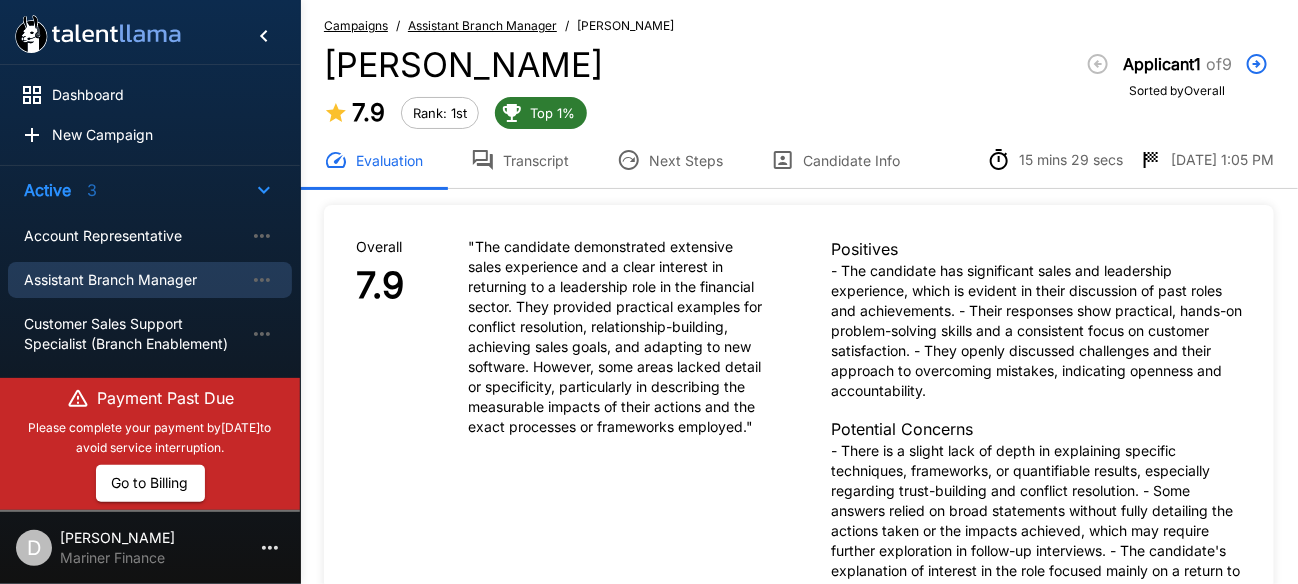 click on "Candidate Info" at bounding box center (835, 160) 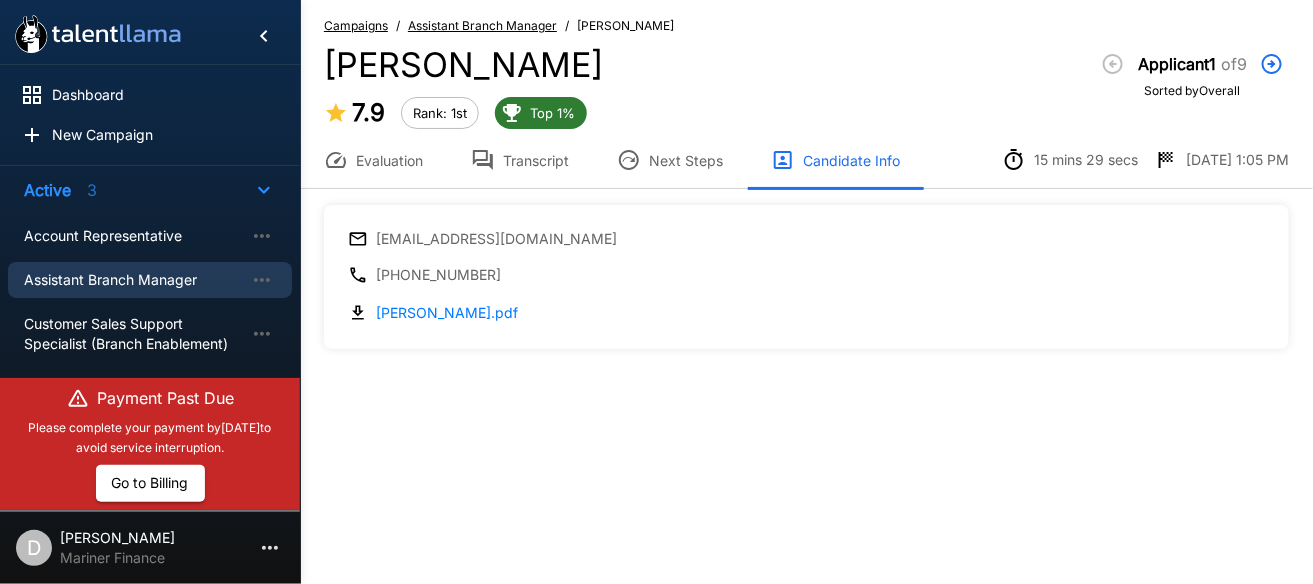 click on "[PERSON_NAME].pdf" at bounding box center (447, 312) 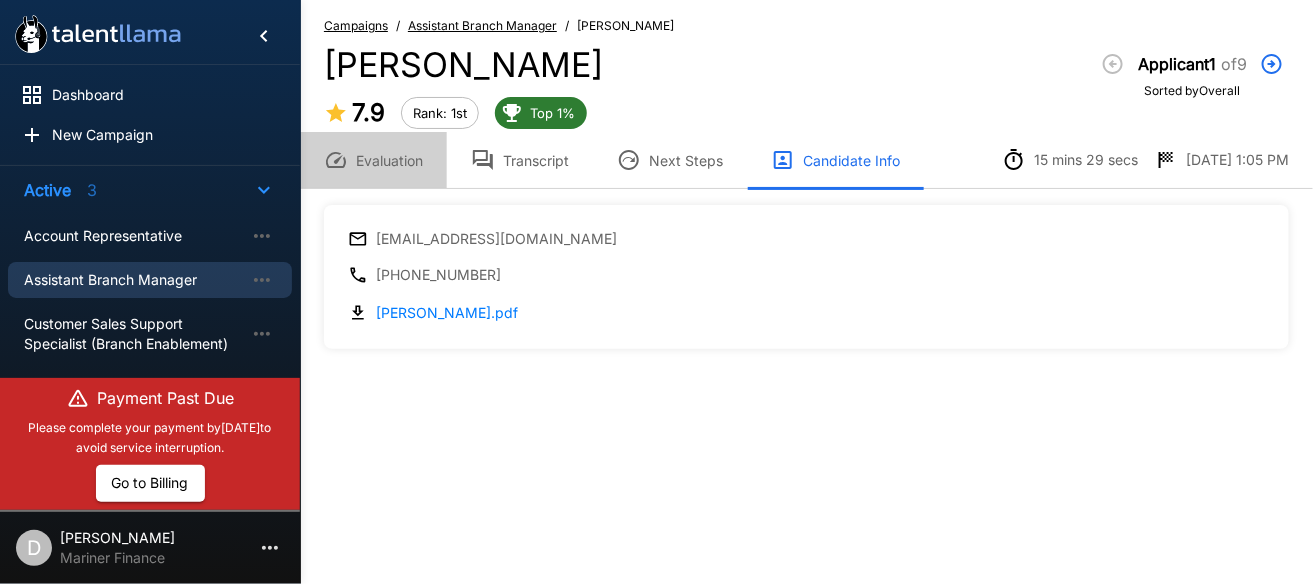 click on "Evaluation" at bounding box center (373, 160) 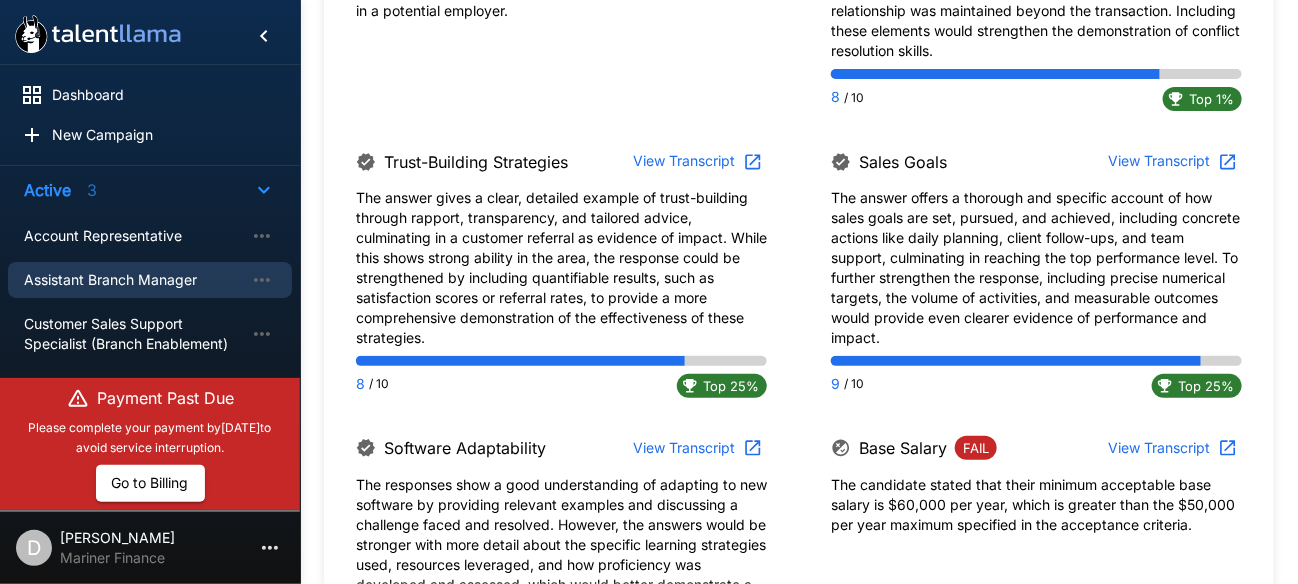 scroll, scrollTop: 1600, scrollLeft: 0, axis: vertical 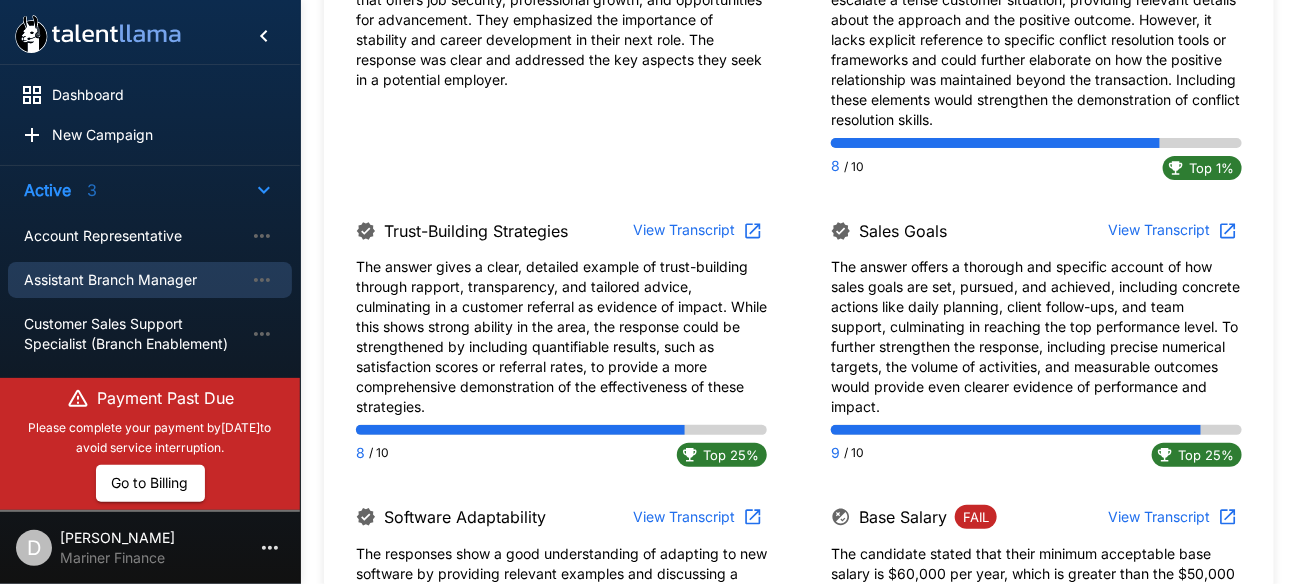 click on "Assistant Branch Manager" at bounding box center [150, 280] 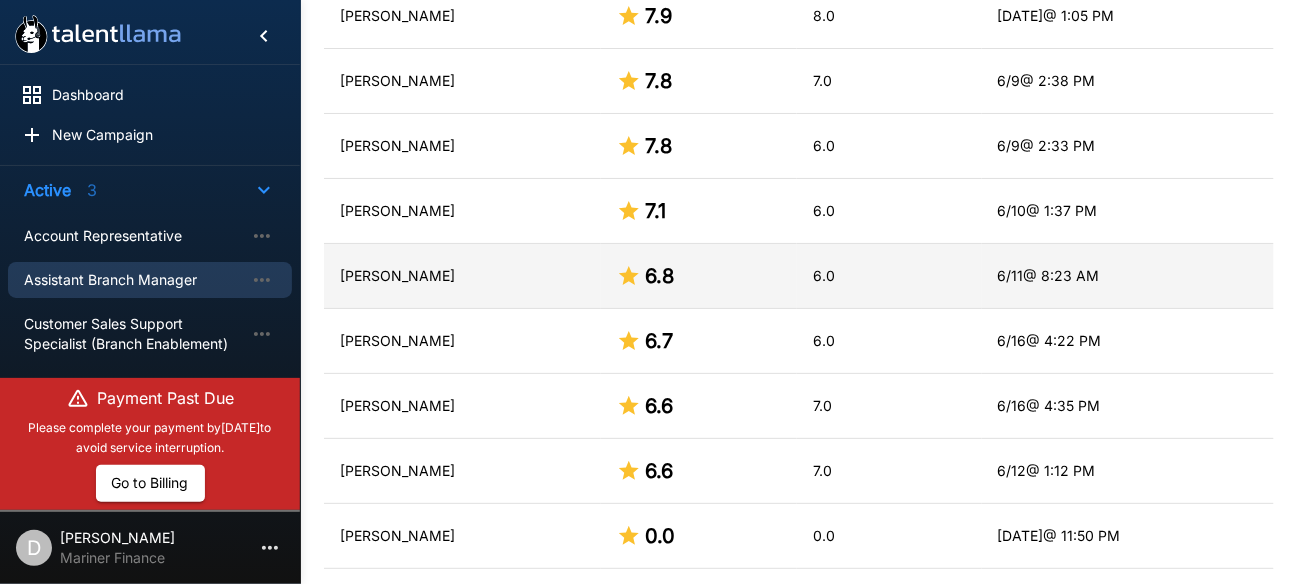 scroll, scrollTop: 672, scrollLeft: 0, axis: vertical 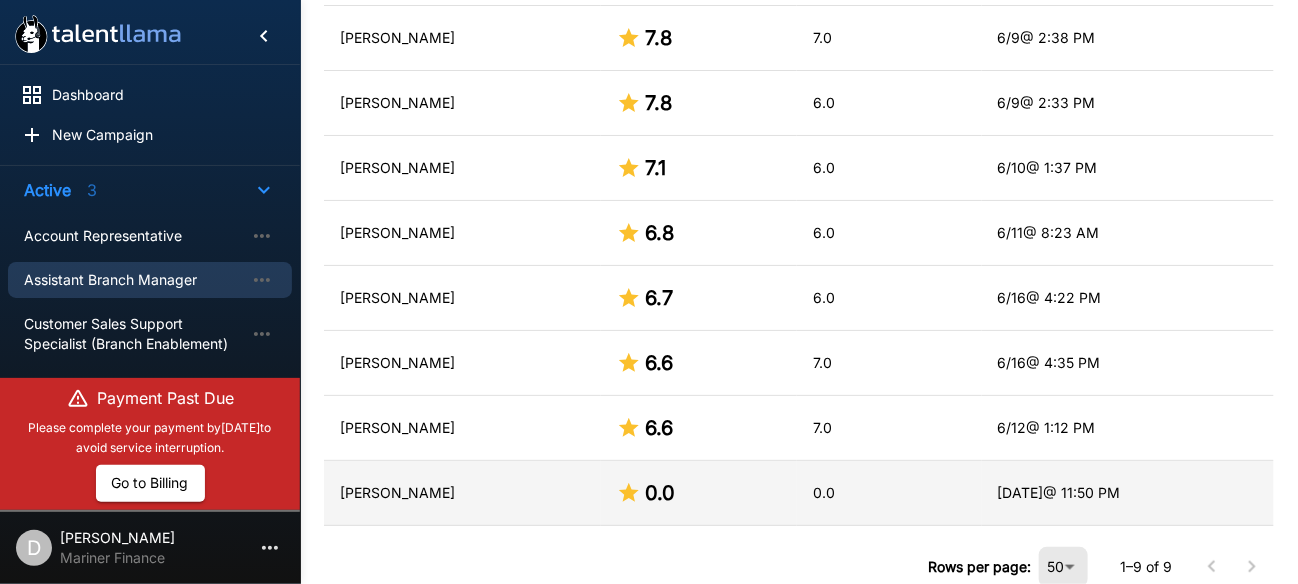 click on "[PERSON_NAME]" at bounding box center [462, 493] 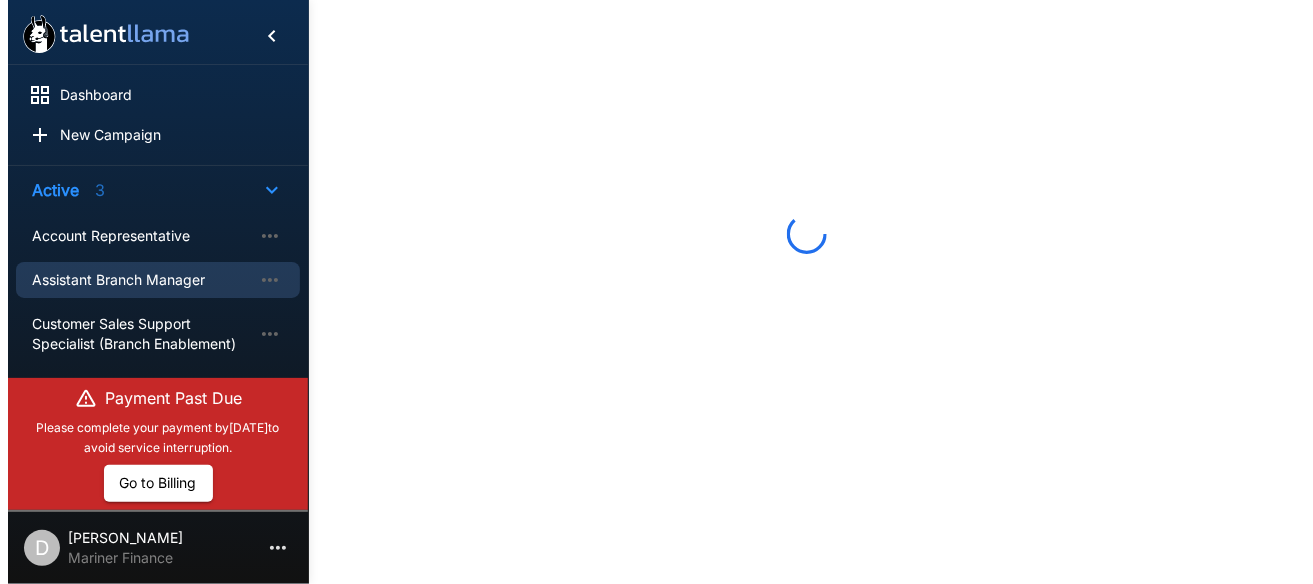 scroll, scrollTop: 0, scrollLeft: 0, axis: both 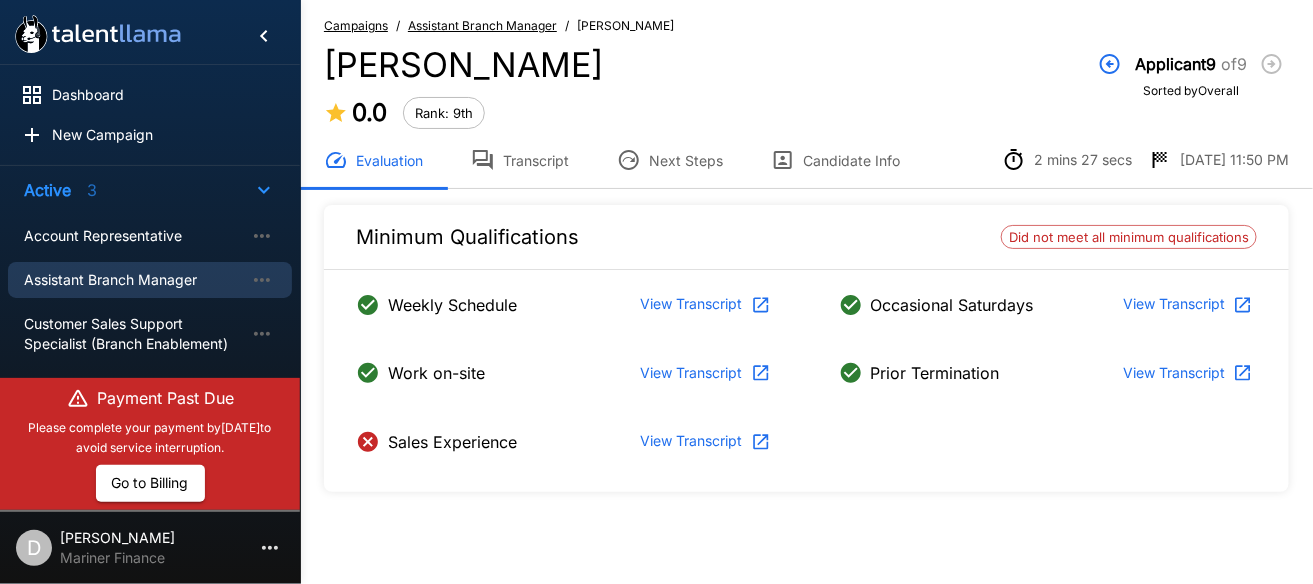 click on "Transcript" at bounding box center [520, 160] 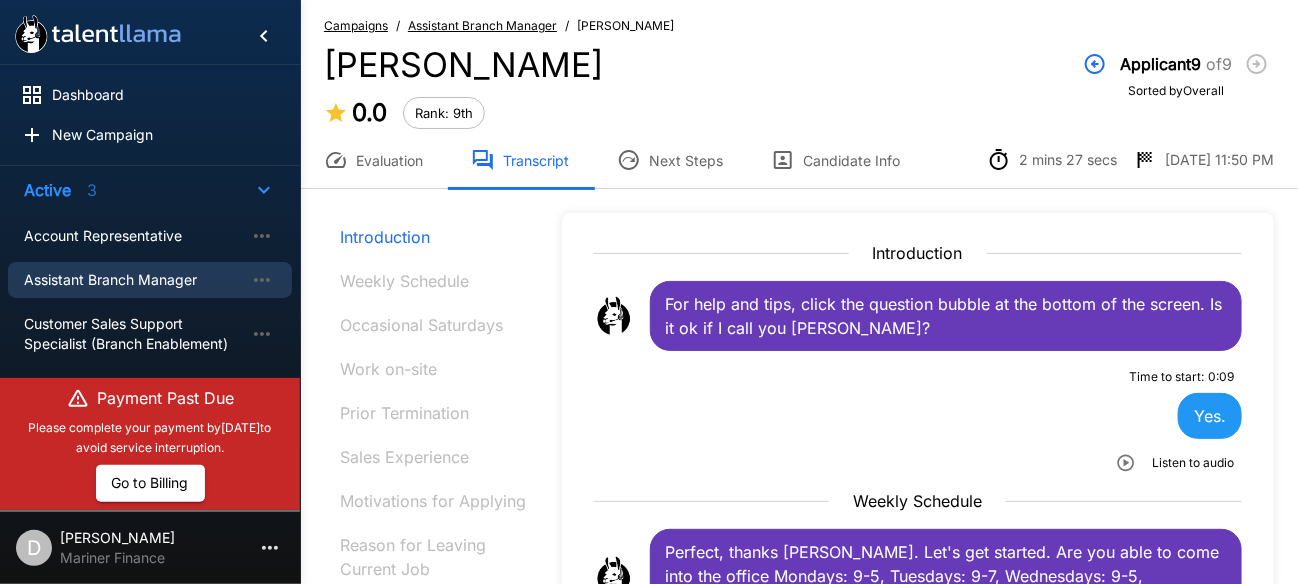 click on "Evaluation" at bounding box center (373, 160) 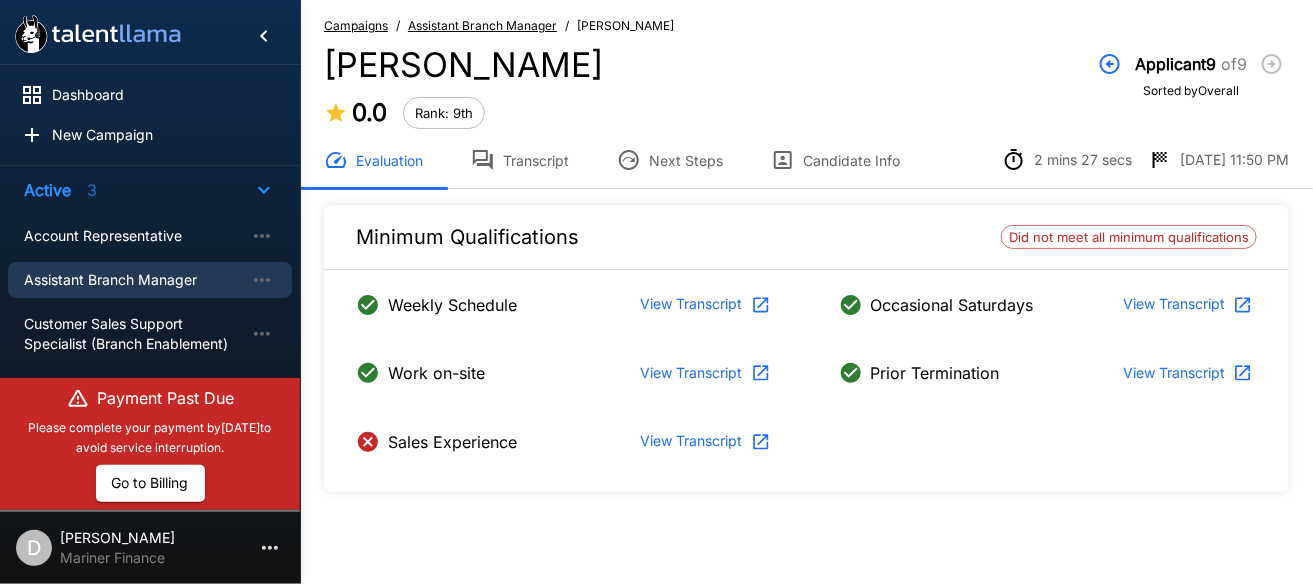 click on "View Transcript" at bounding box center [704, 441] 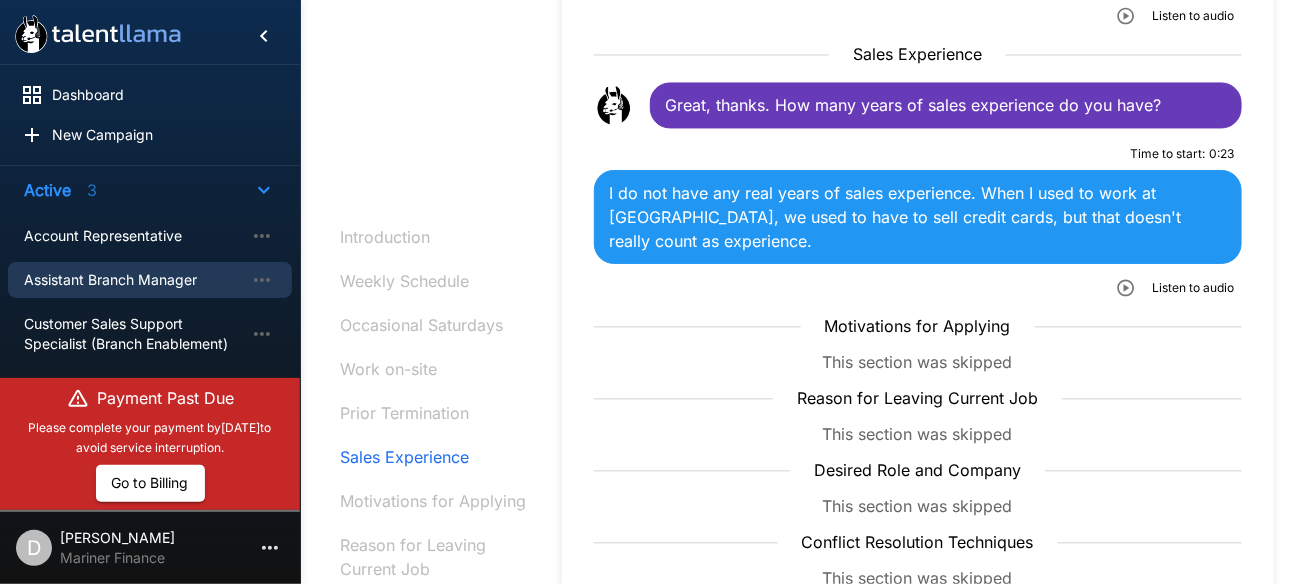 scroll, scrollTop: 1440, scrollLeft: 0, axis: vertical 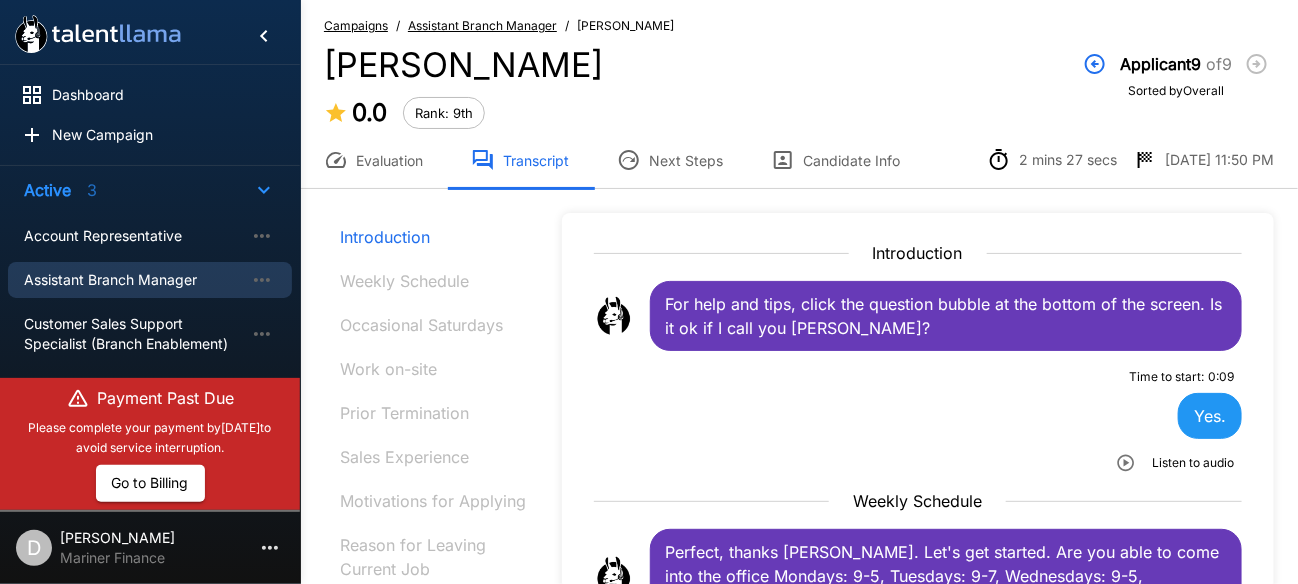 click on "Transcript" at bounding box center [520, 160] 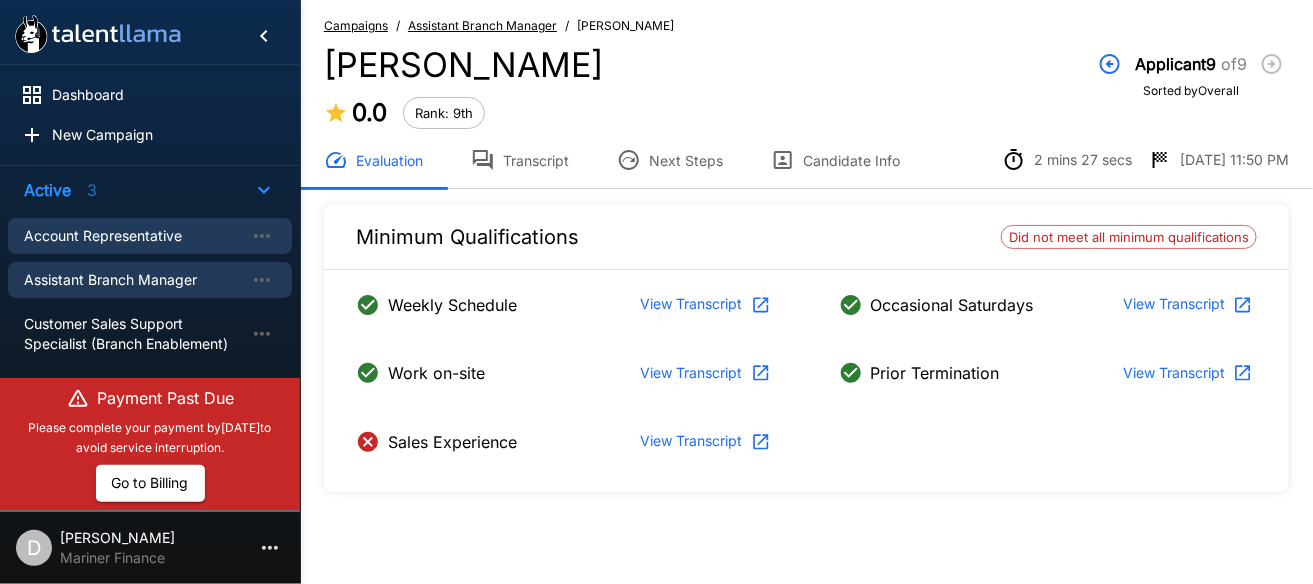 click on "Account Representative" at bounding box center (134, 236) 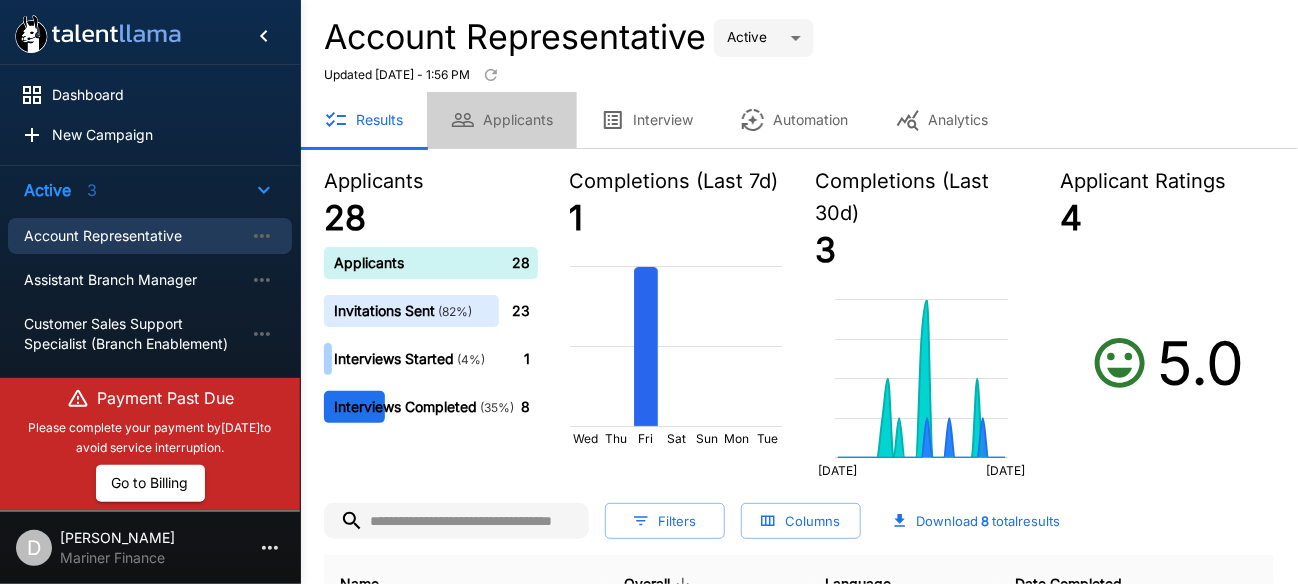 click on "Applicants" at bounding box center (502, 120) 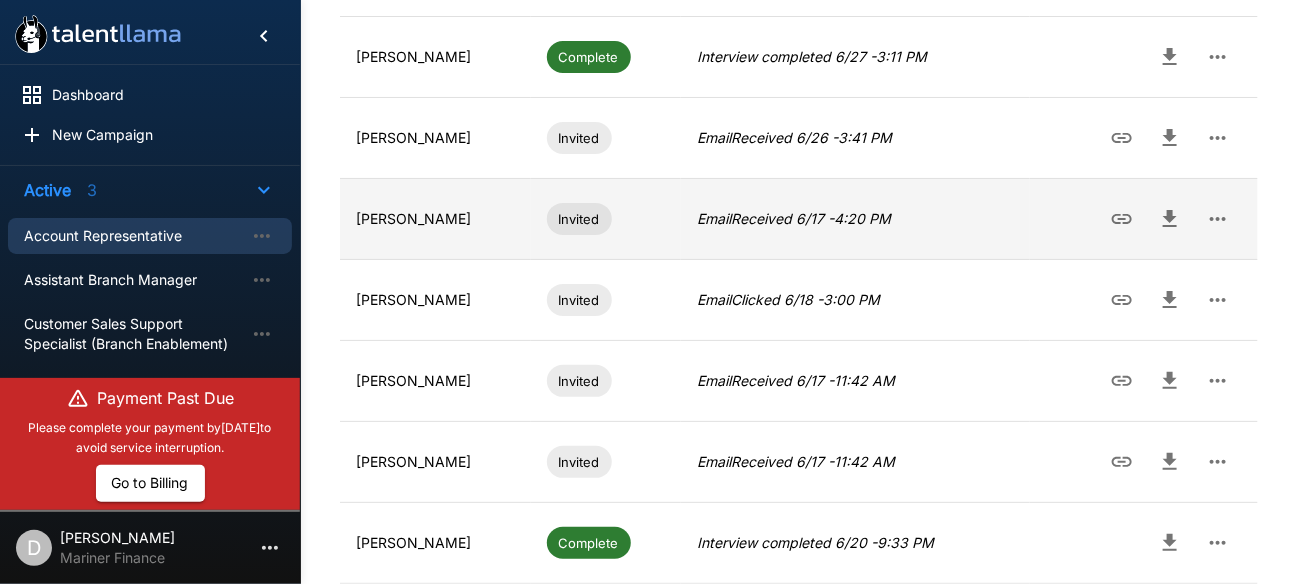 scroll, scrollTop: 499, scrollLeft: 0, axis: vertical 